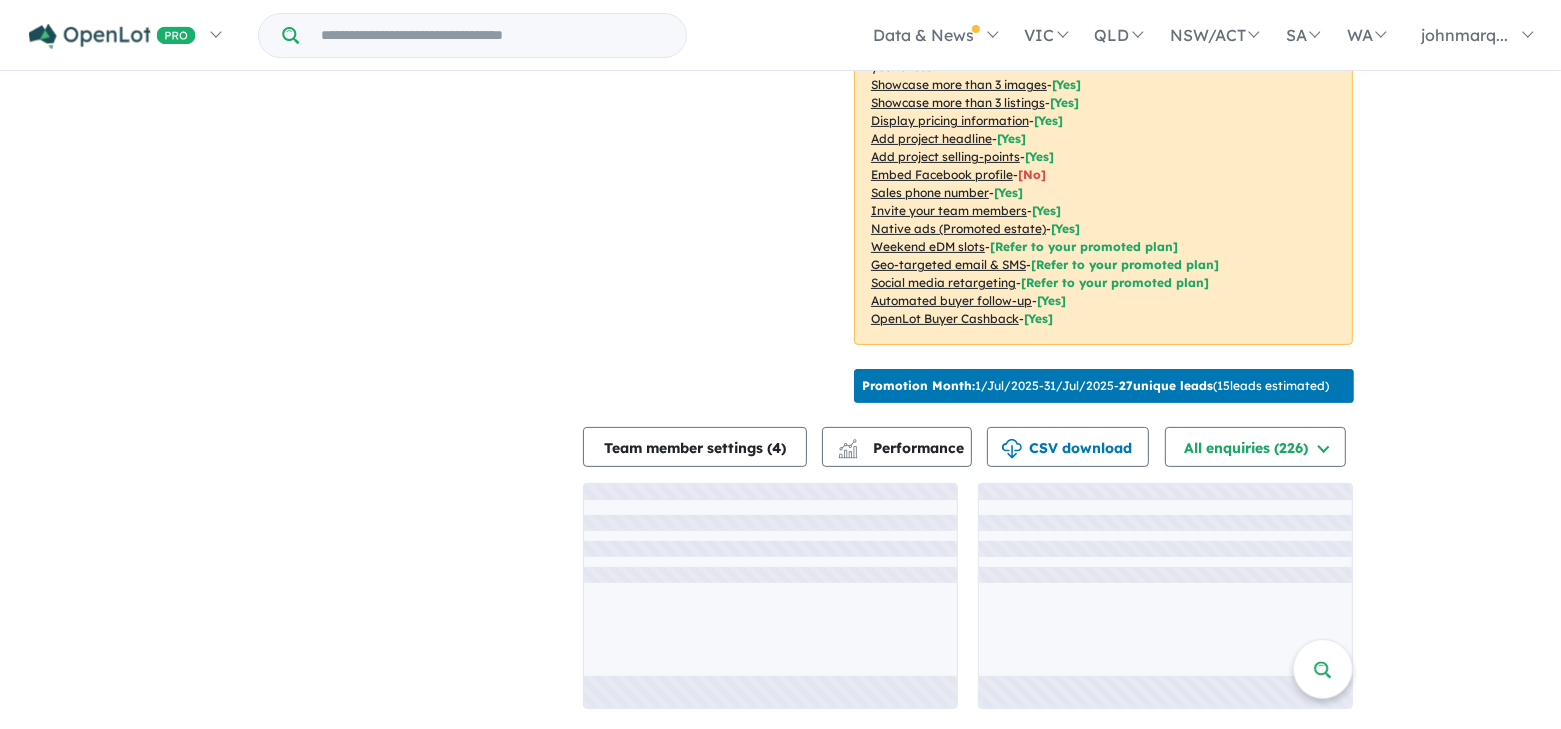 scroll, scrollTop: 3, scrollLeft: 0, axis: vertical 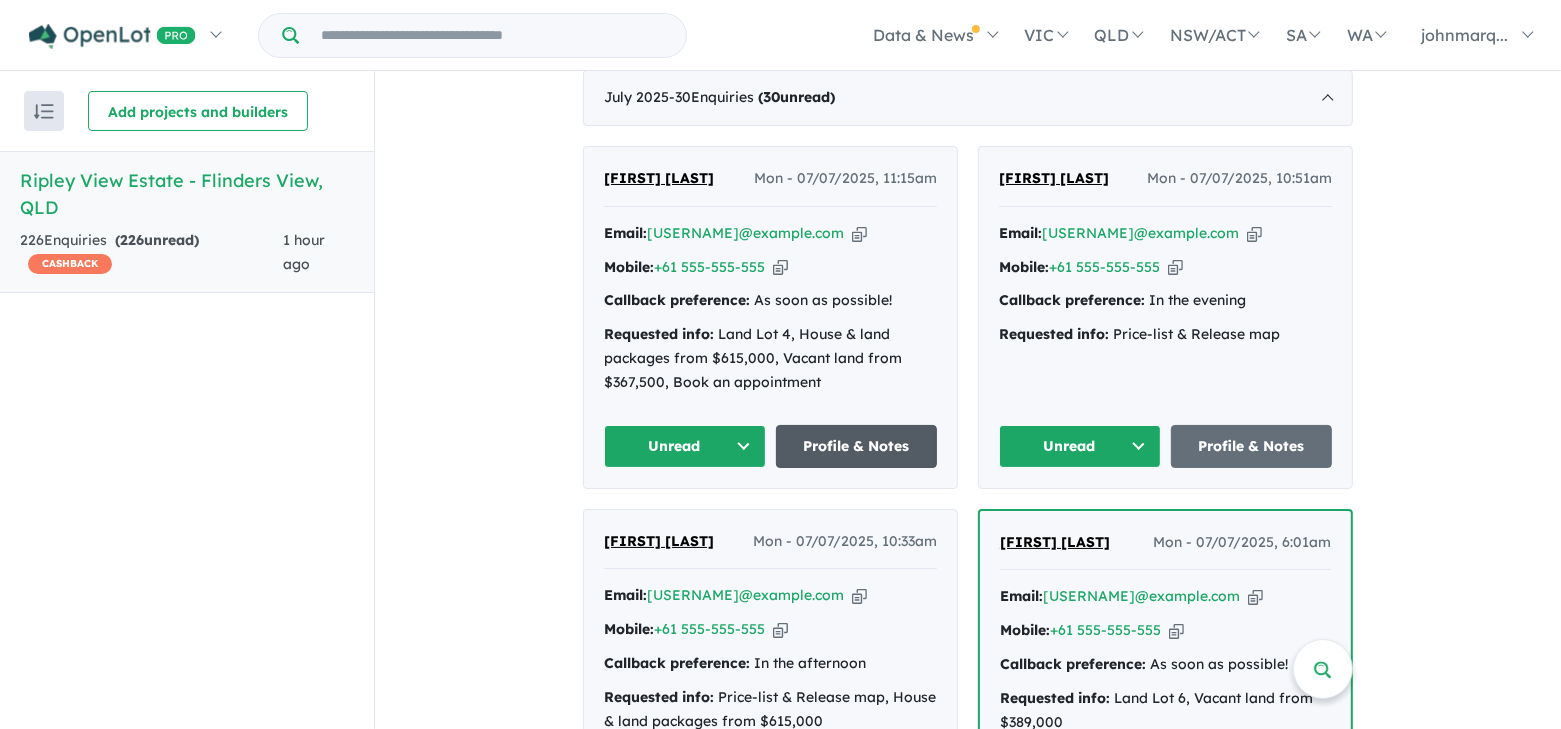 click on "Profile & Notes" at bounding box center (857, 446) 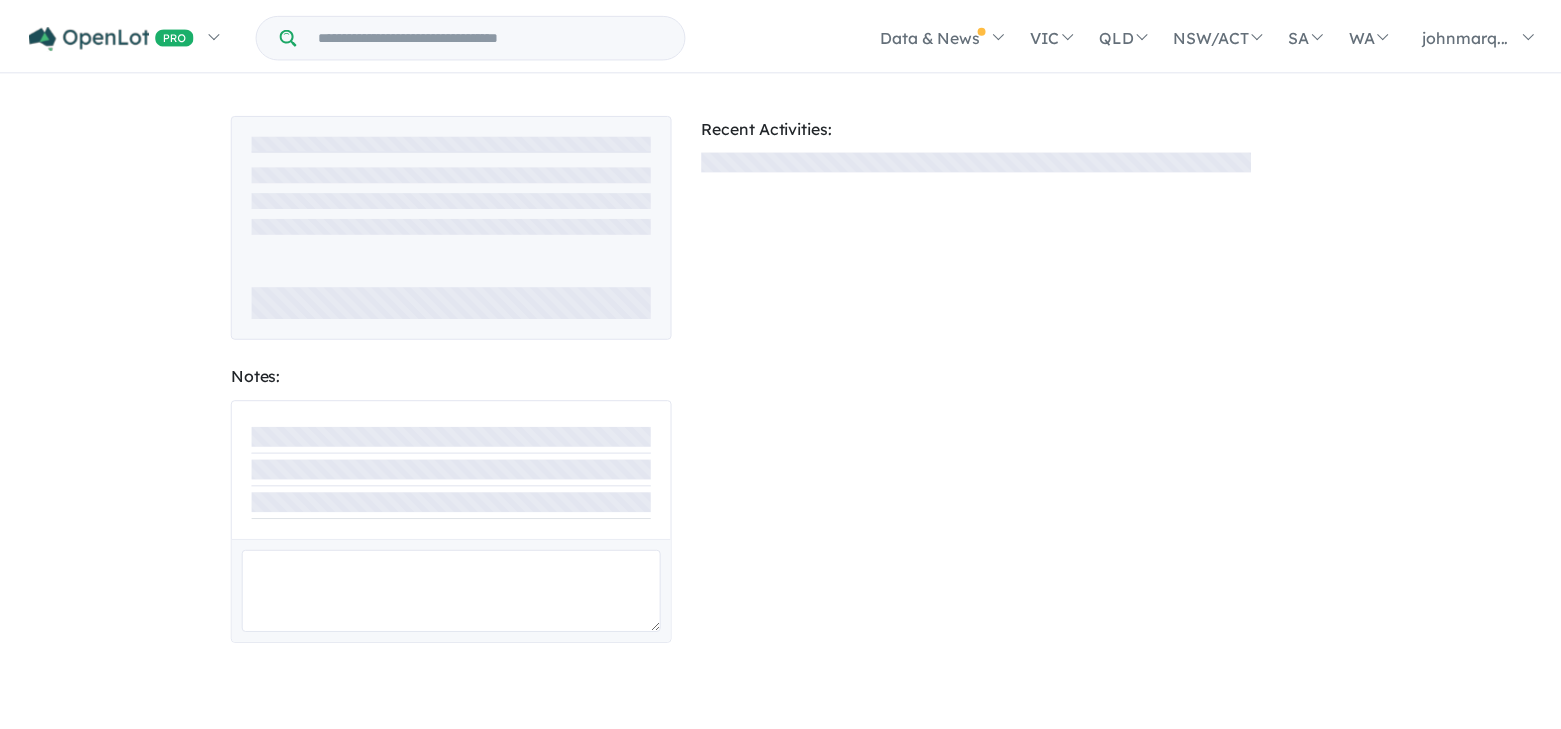 scroll, scrollTop: 0, scrollLeft: 0, axis: both 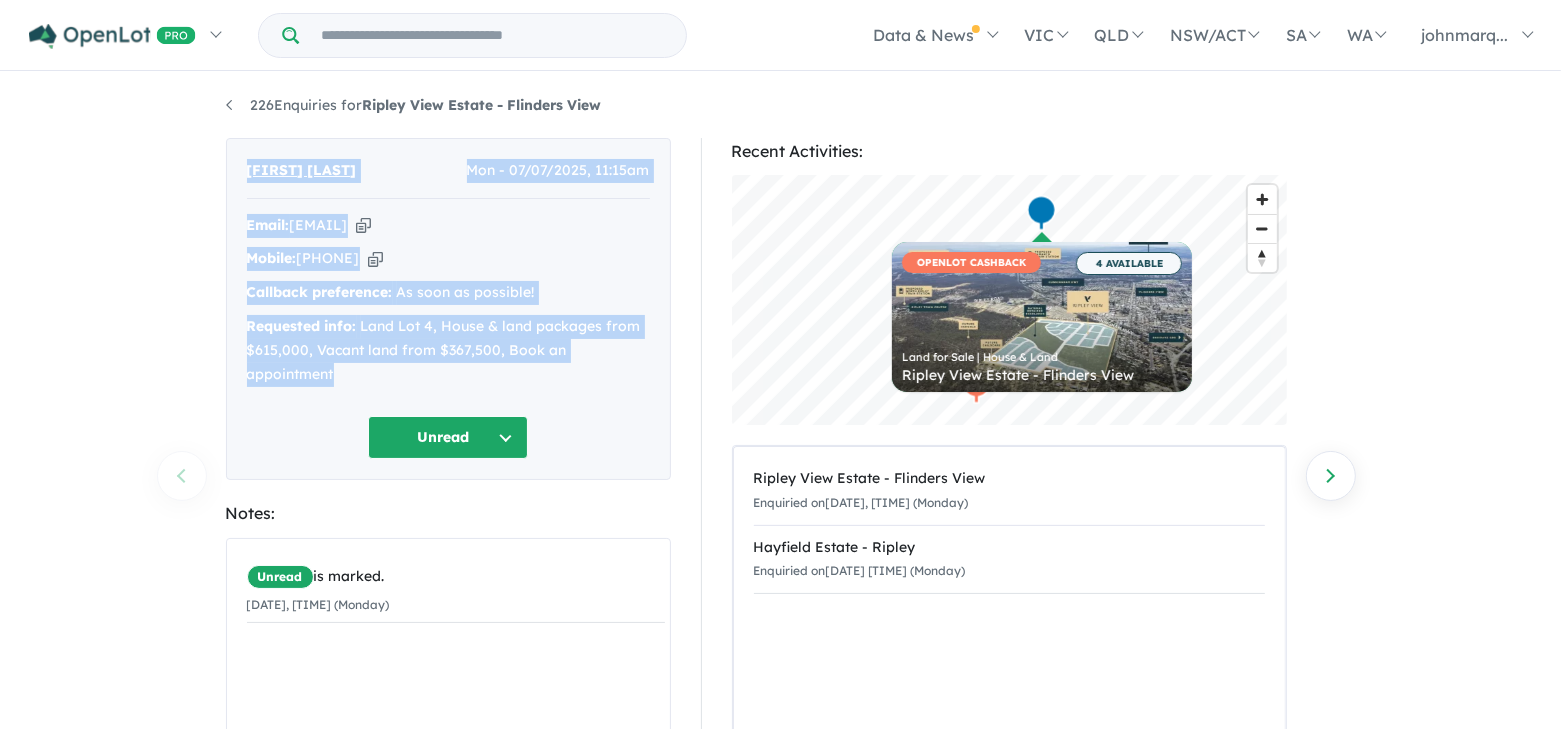 drag, startPoint x: 240, startPoint y: 167, endPoint x: 662, endPoint y: 362, distance: 464.87524 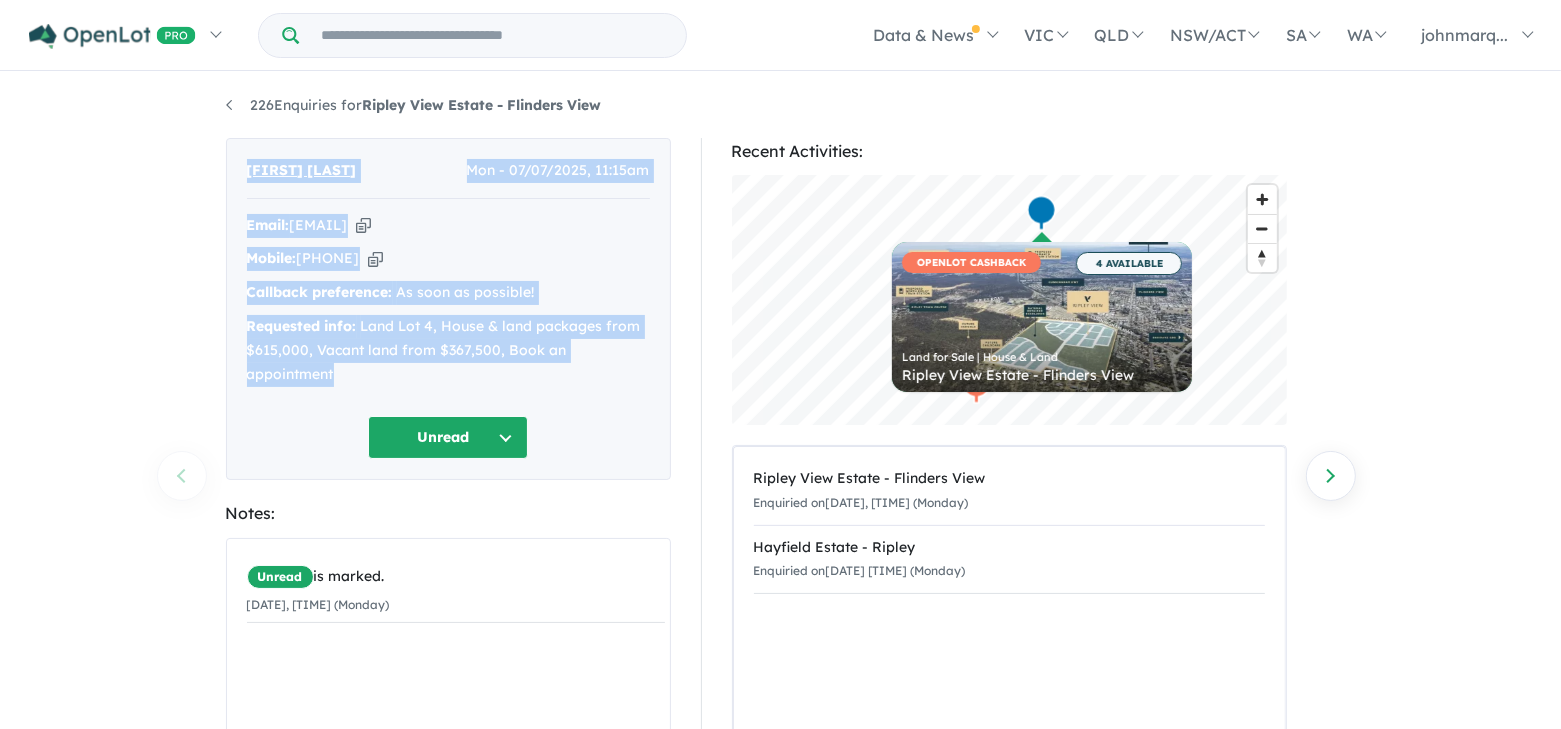 click at bounding box center [363, 225] 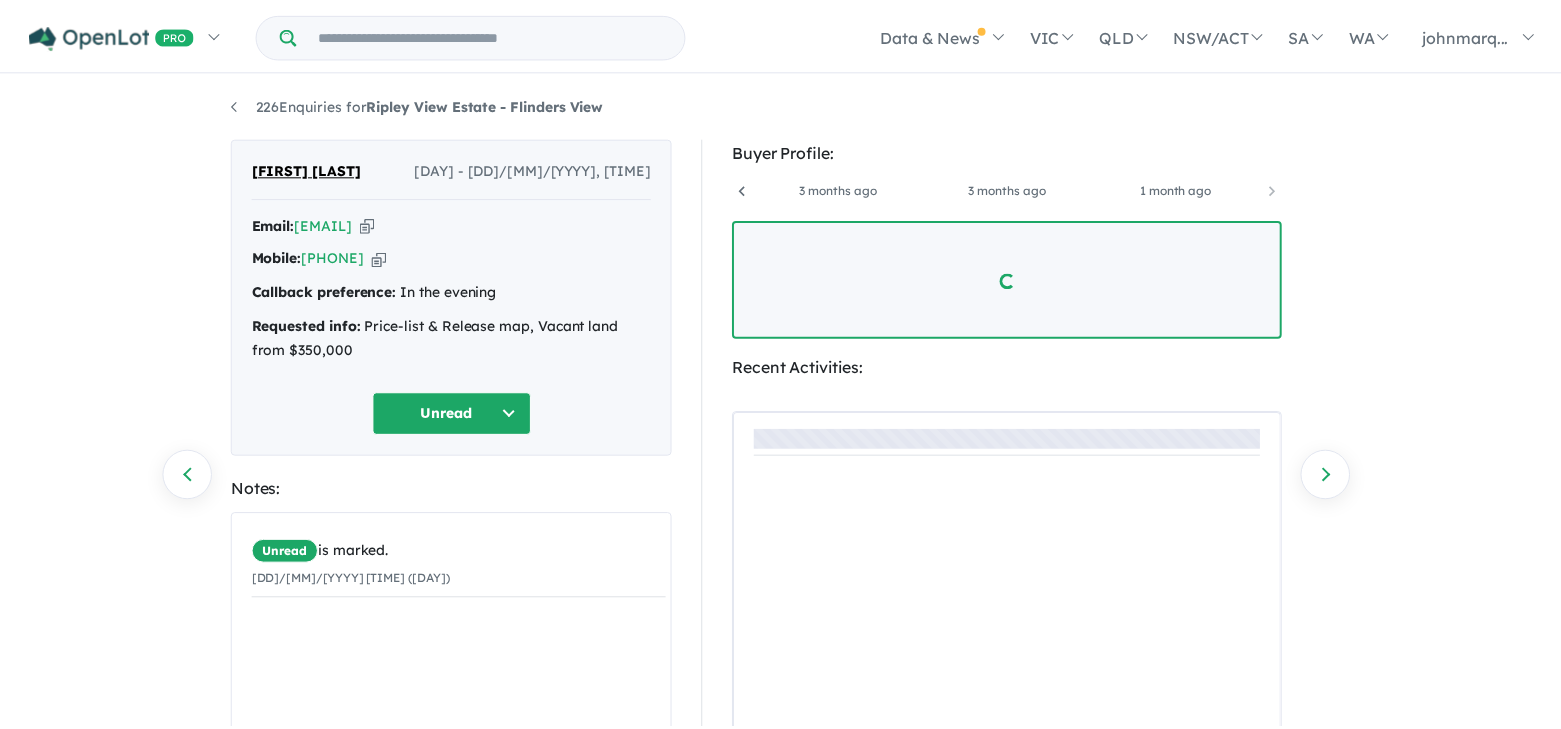 scroll, scrollTop: 0, scrollLeft: 0, axis: both 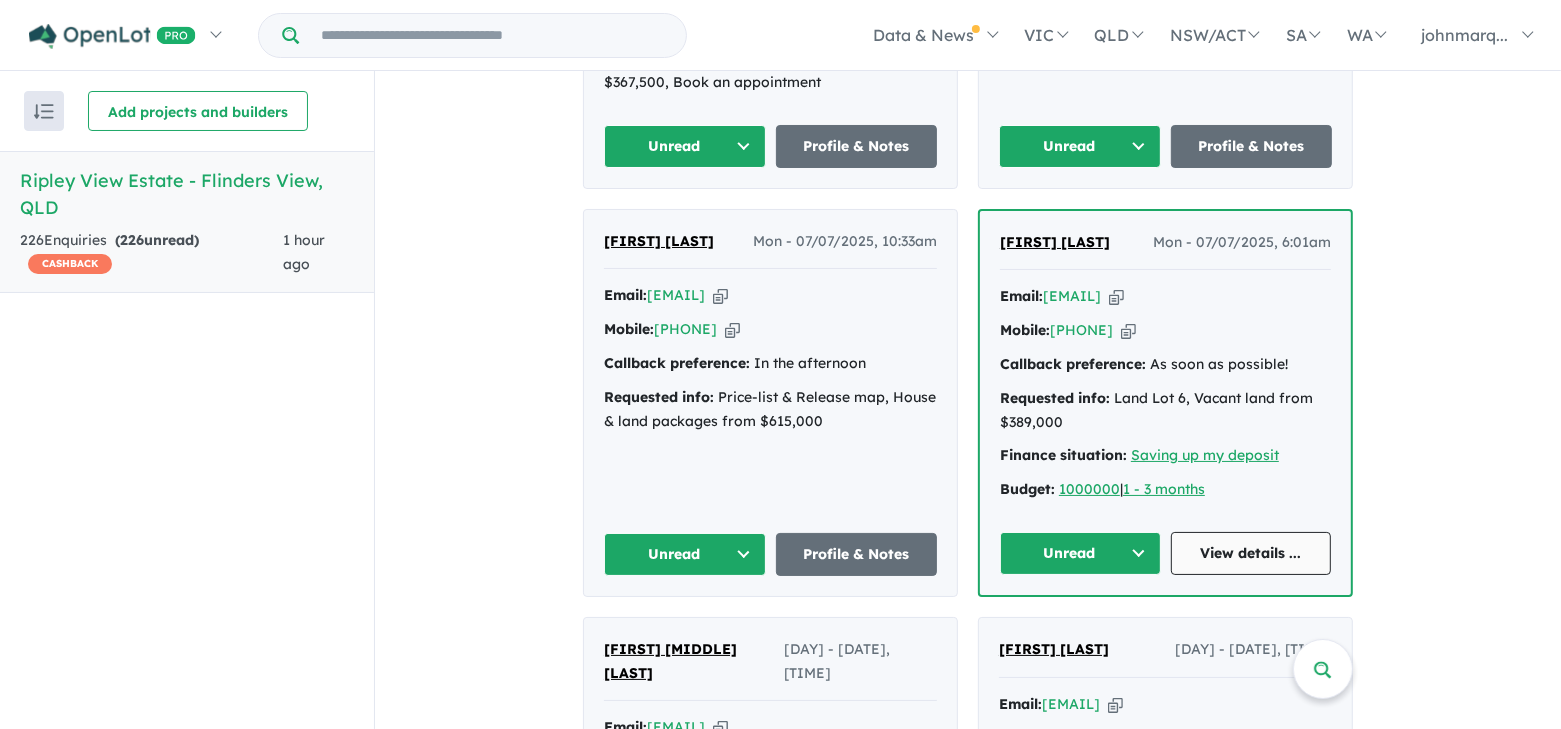 click on "View details ..." at bounding box center (1251, 553) 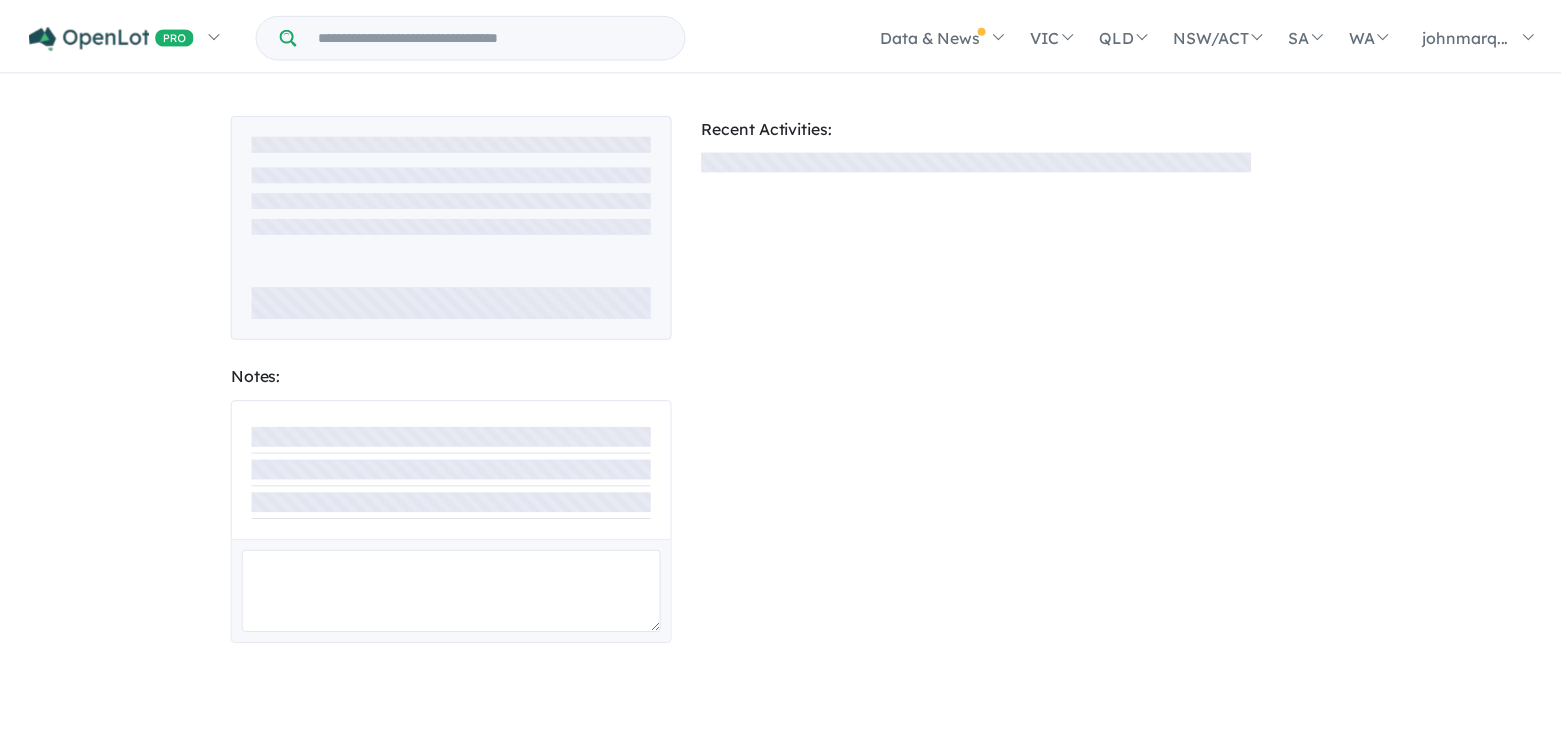 scroll, scrollTop: 0, scrollLeft: 0, axis: both 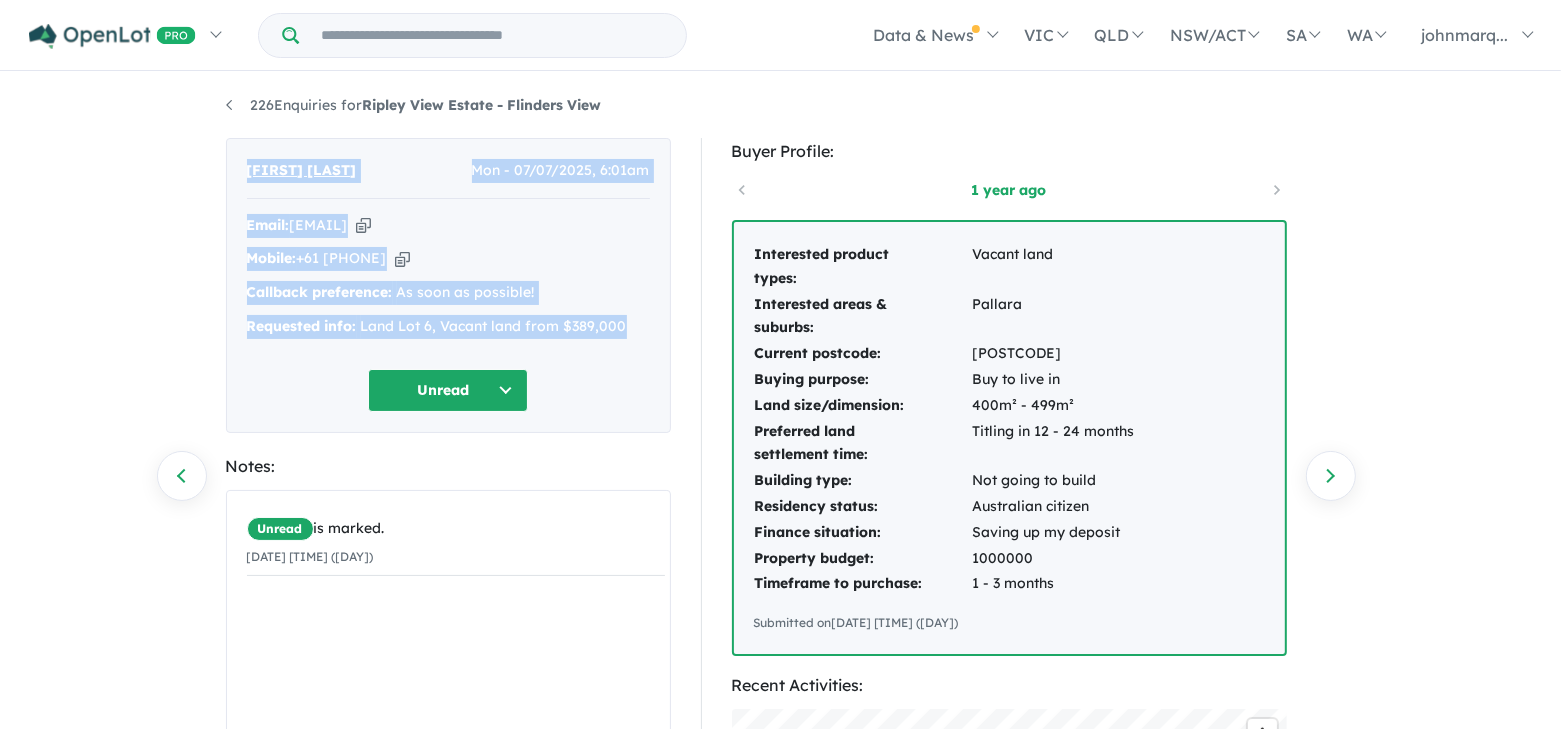 drag, startPoint x: 236, startPoint y: 167, endPoint x: 625, endPoint y: 317, distance: 416.91846 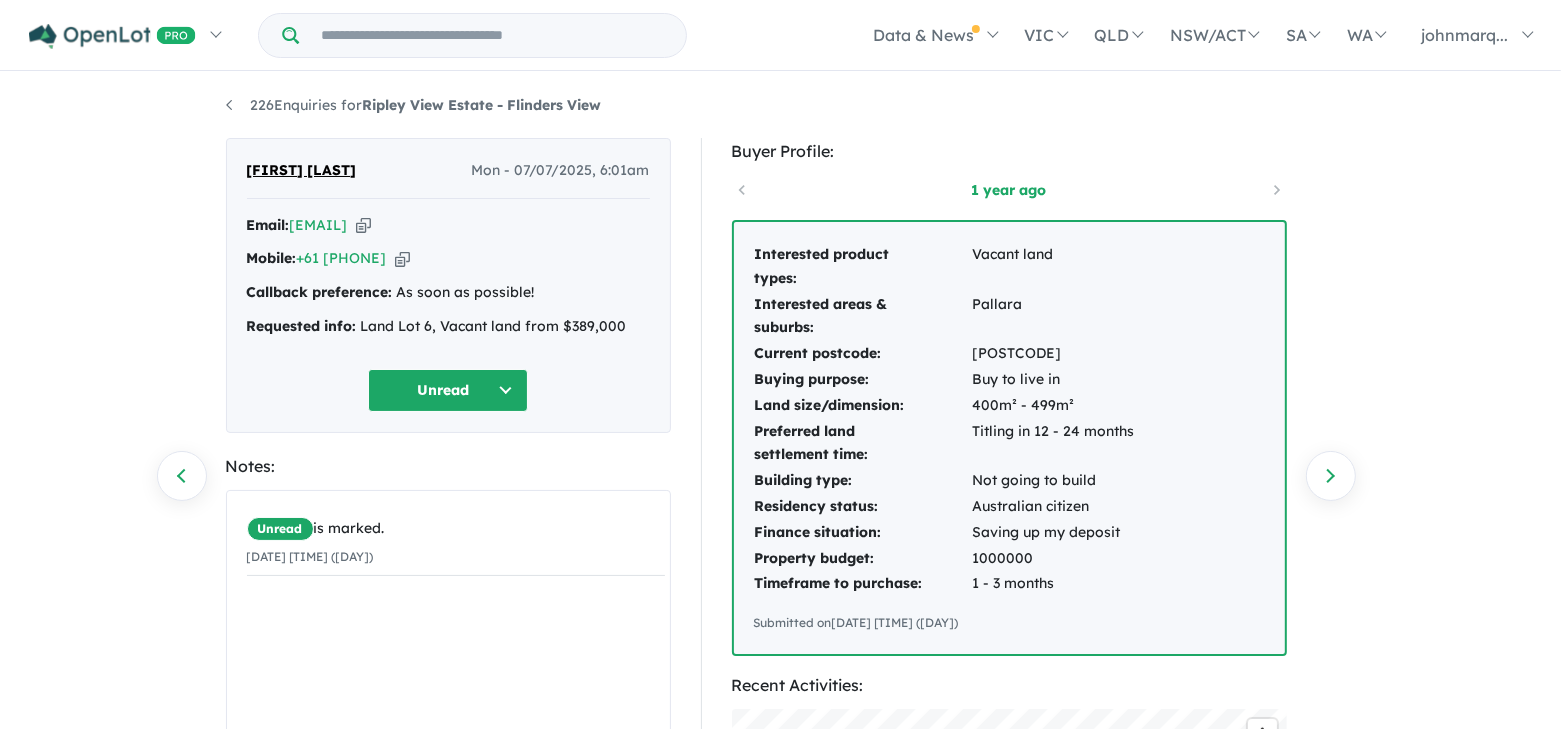 drag, startPoint x: 1468, startPoint y: 269, endPoint x: 1456, endPoint y: 267, distance: 12.165525 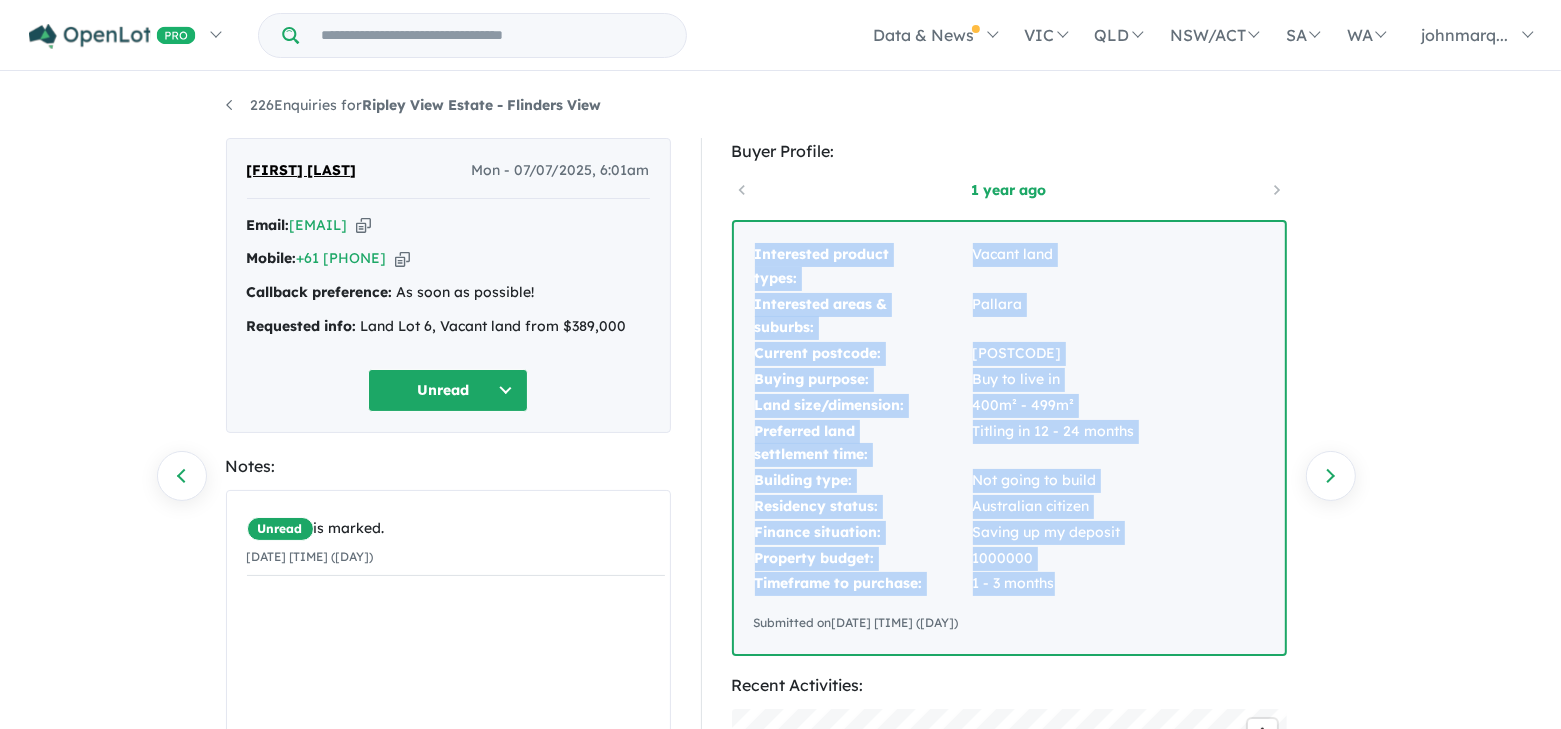 drag, startPoint x: 748, startPoint y: 247, endPoint x: 1068, endPoint y: 586, distance: 466.177 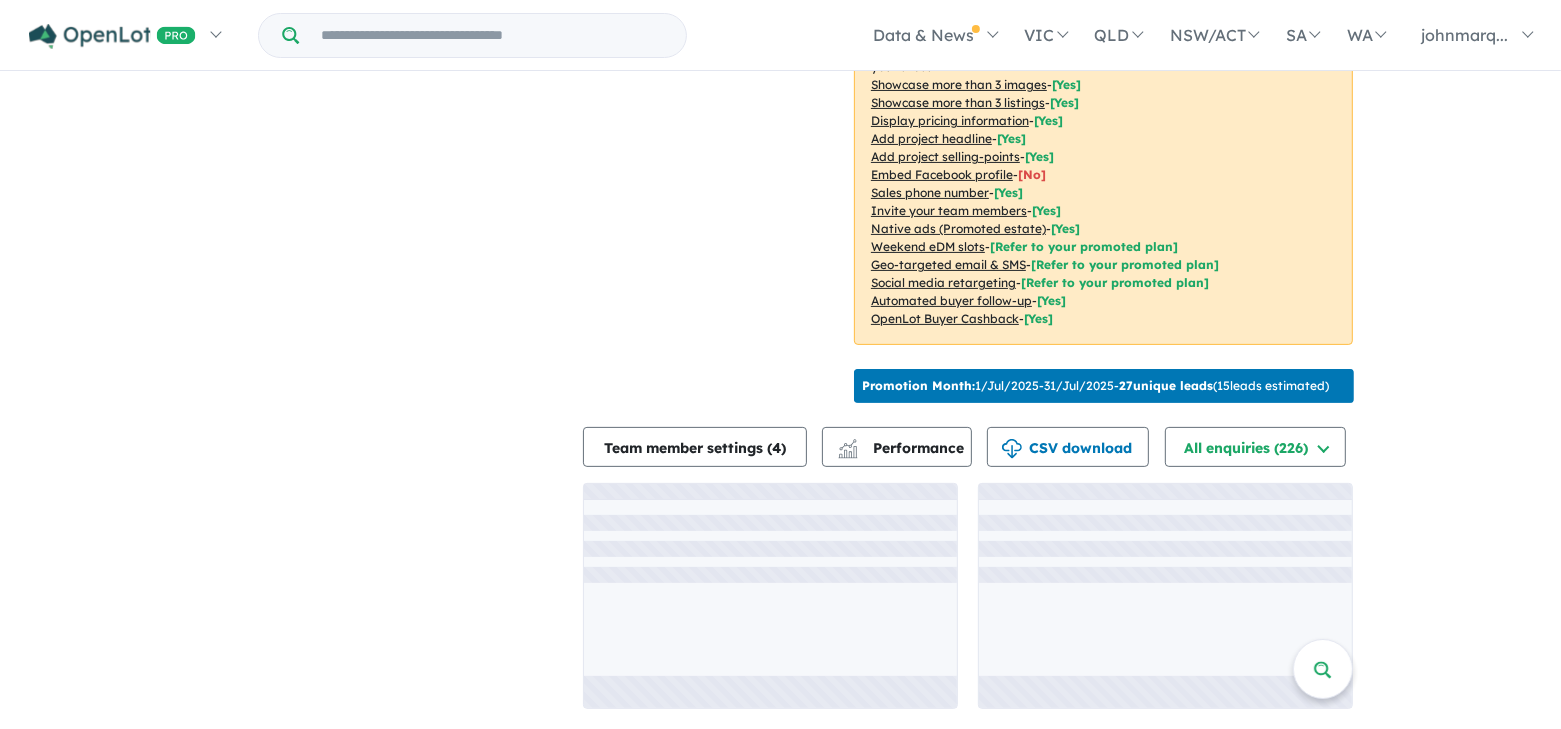scroll, scrollTop: 3, scrollLeft: 0, axis: vertical 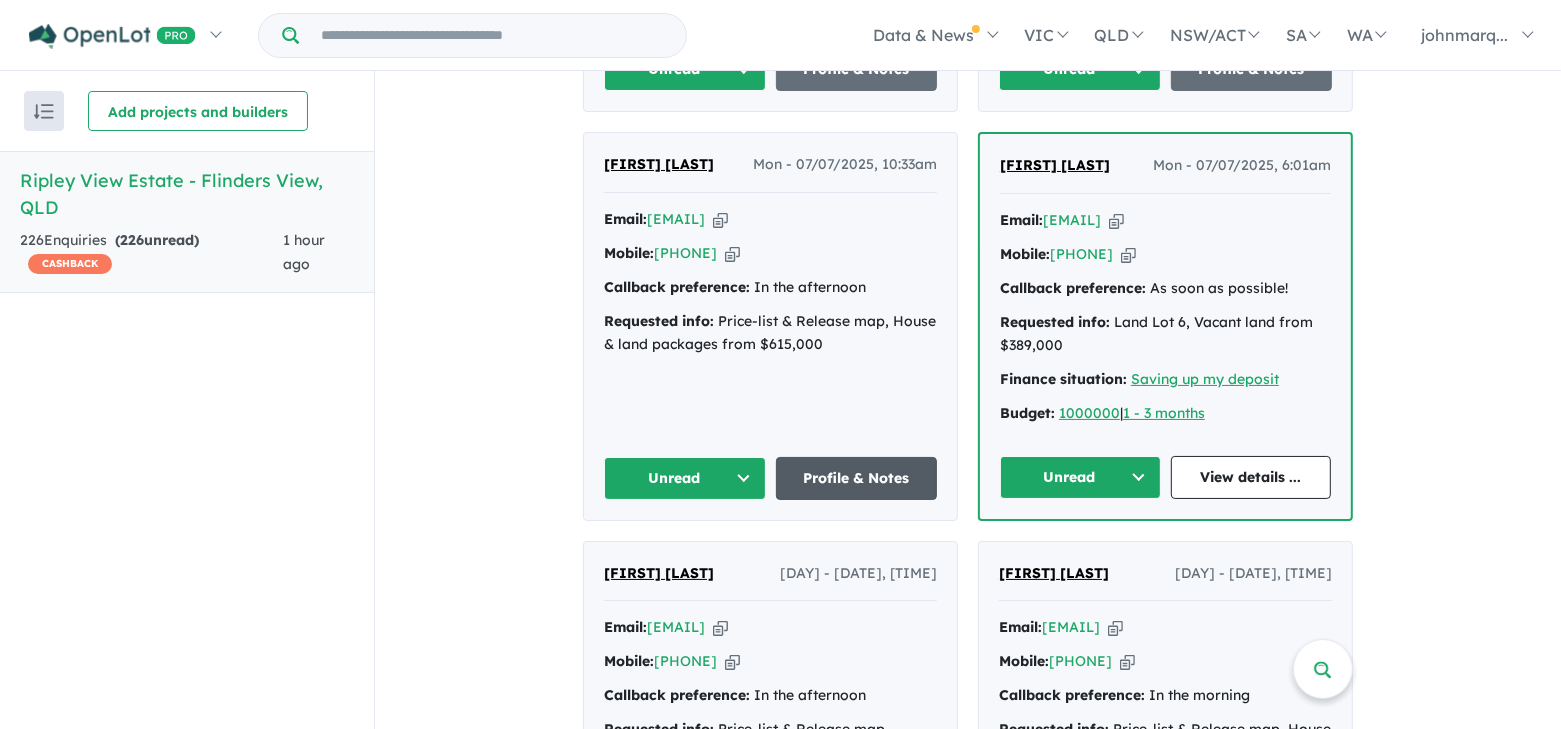 click on "Profile & Notes" at bounding box center (857, 478) 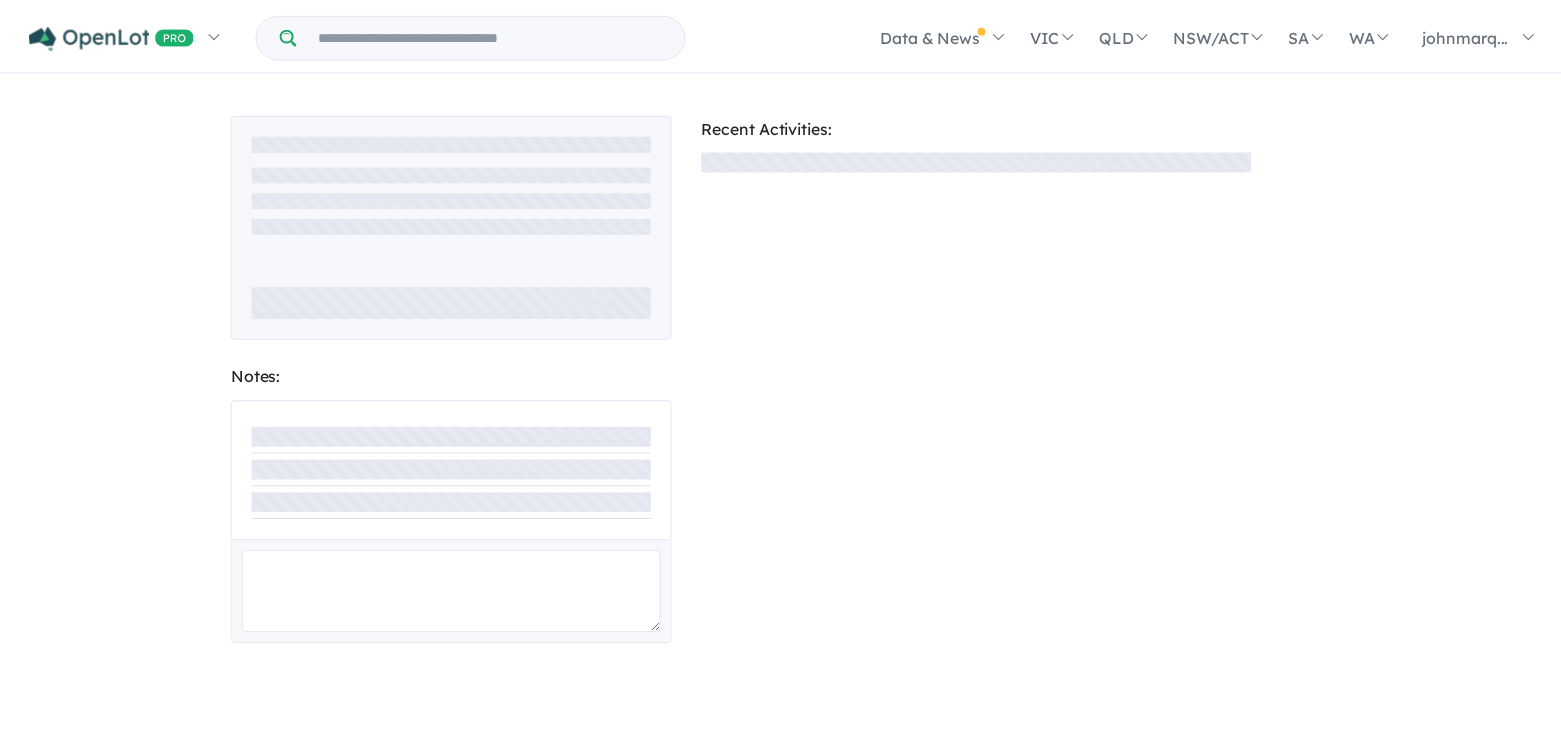 scroll, scrollTop: 0, scrollLeft: 0, axis: both 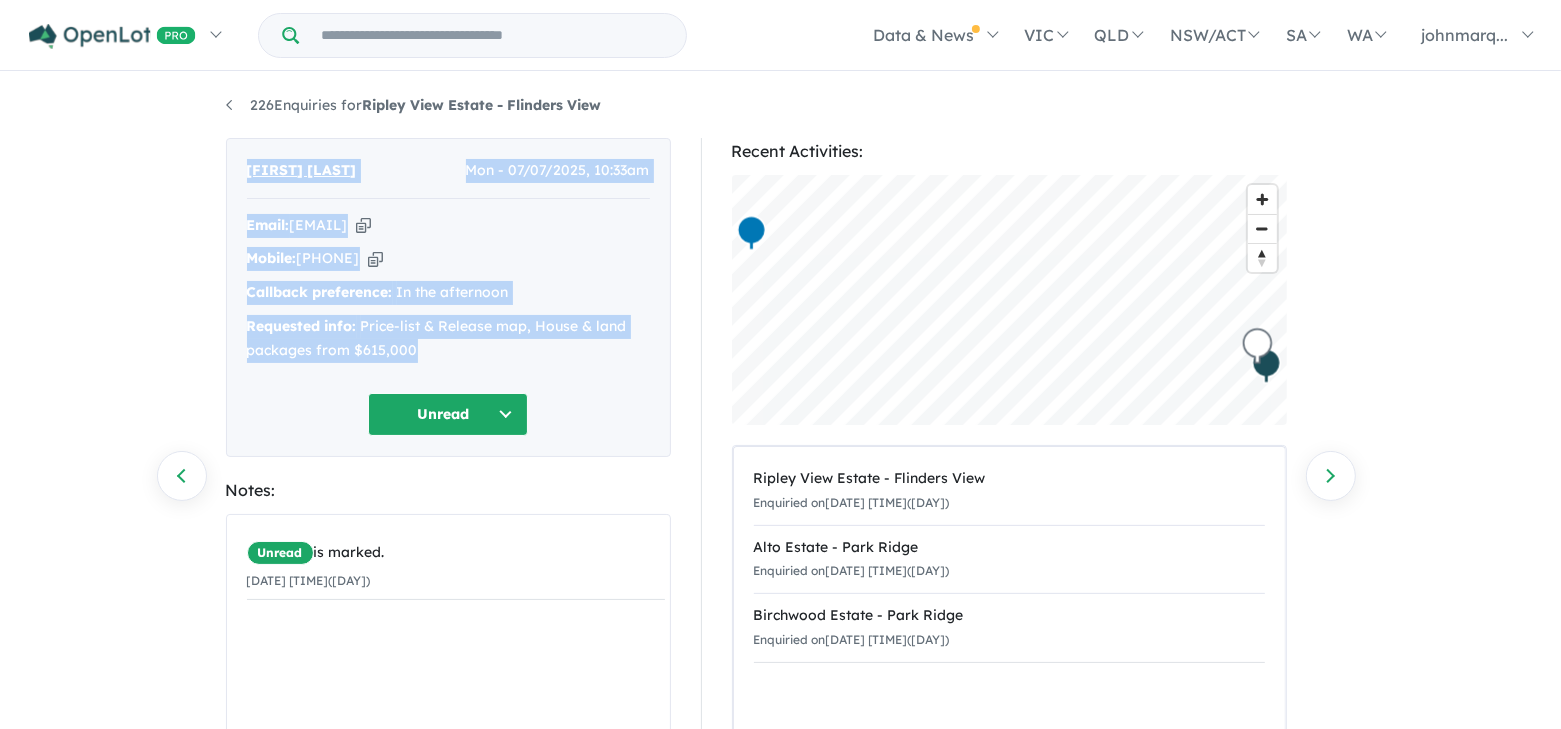 drag, startPoint x: 237, startPoint y: 165, endPoint x: 438, endPoint y: 344, distance: 269.1505 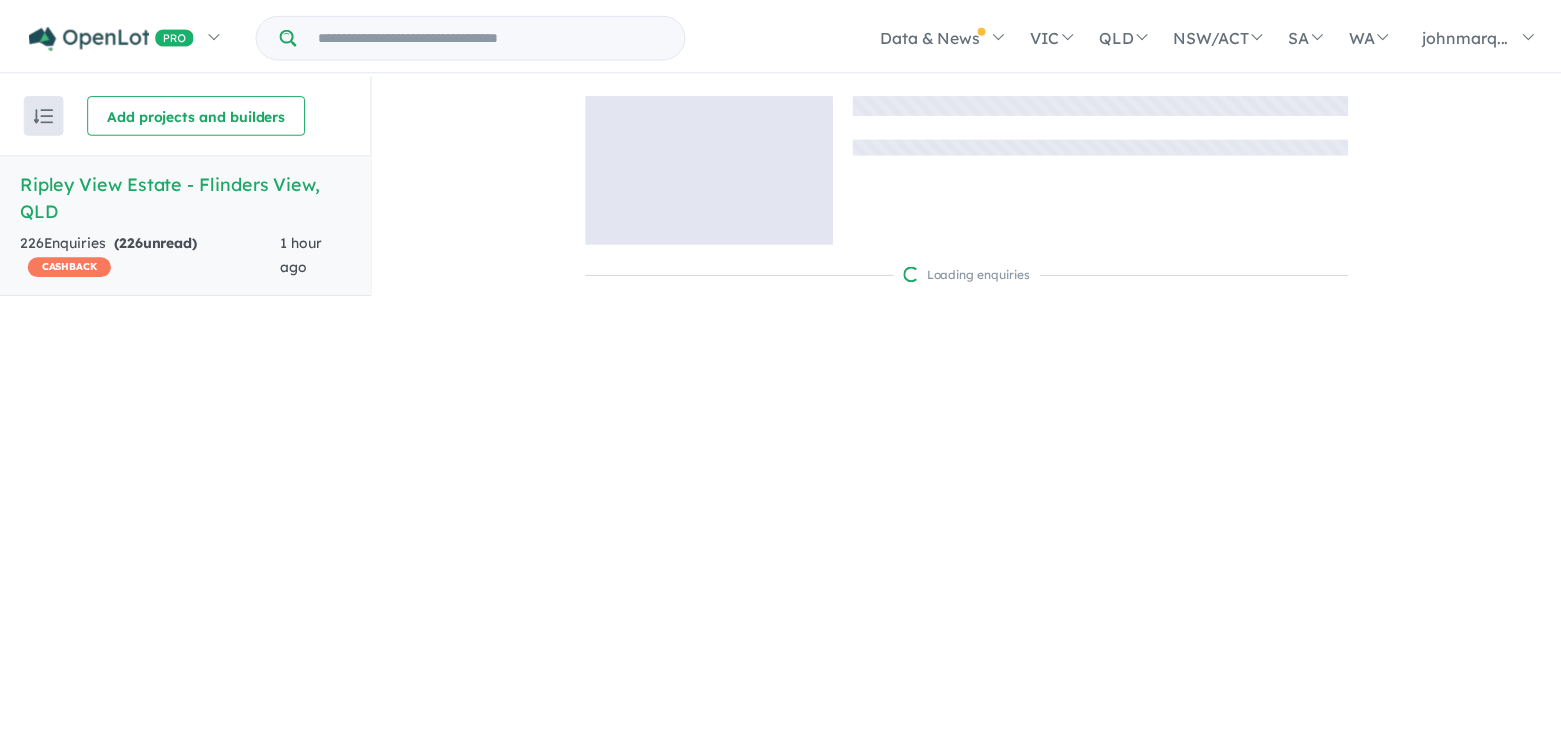 scroll, scrollTop: 0, scrollLeft: 0, axis: both 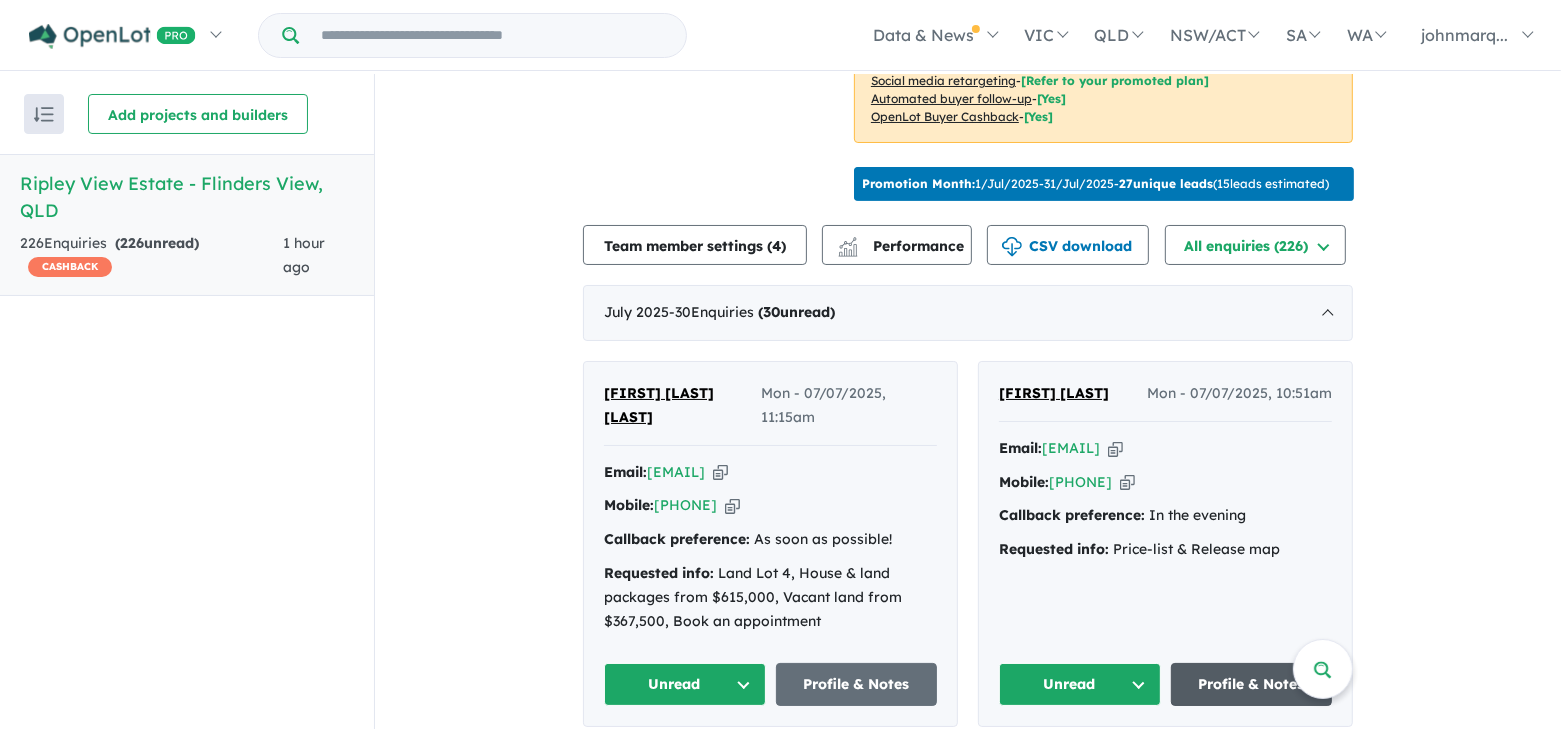 click on "Profile & Notes" at bounding box center [1252, 684] 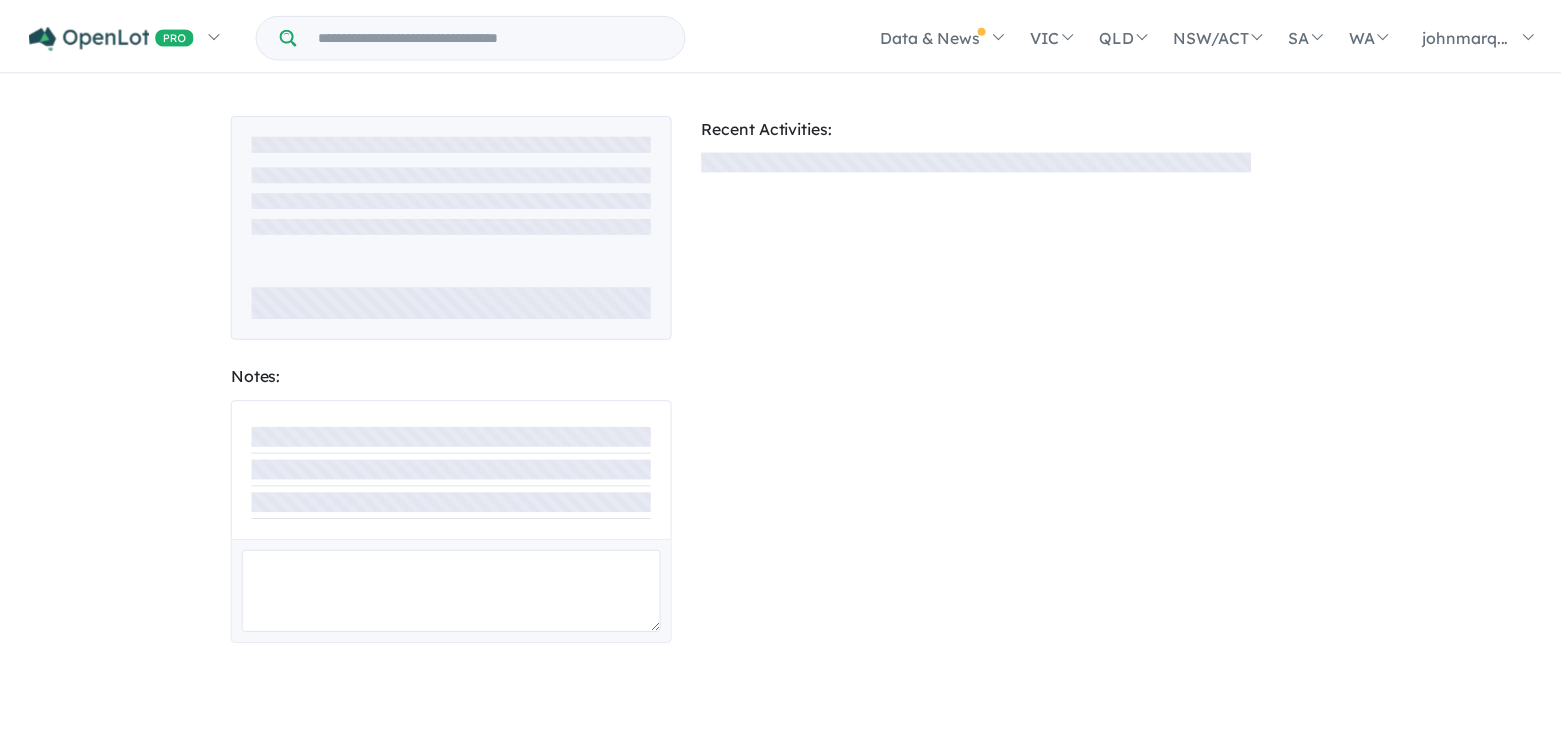 scroll, scrollTop: 0, scrollLeft: 0, axis: both 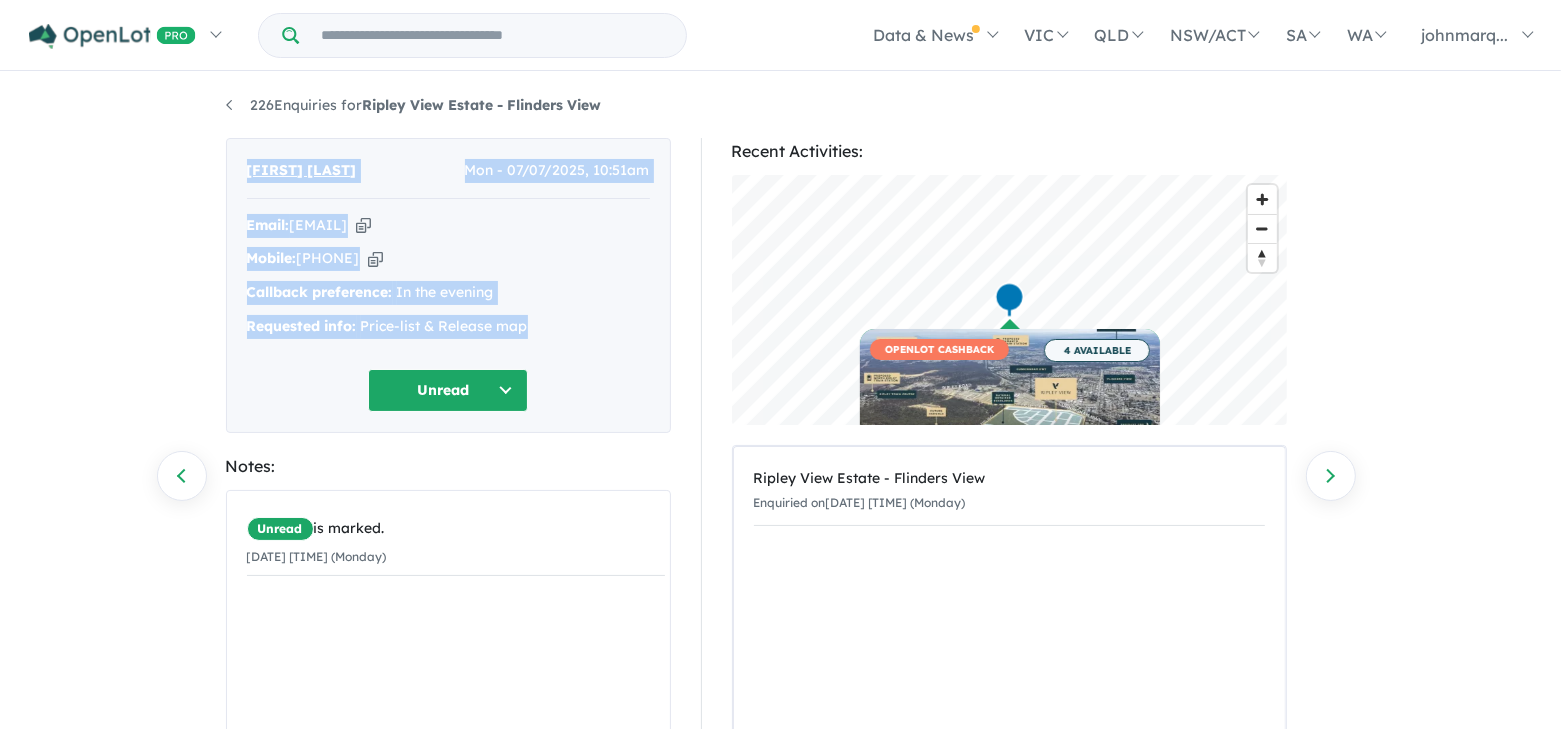 drag, startPoint x: 237, startPoint y: 163, endPoint x: 540, endPoint y: 337, distance: 349.40665 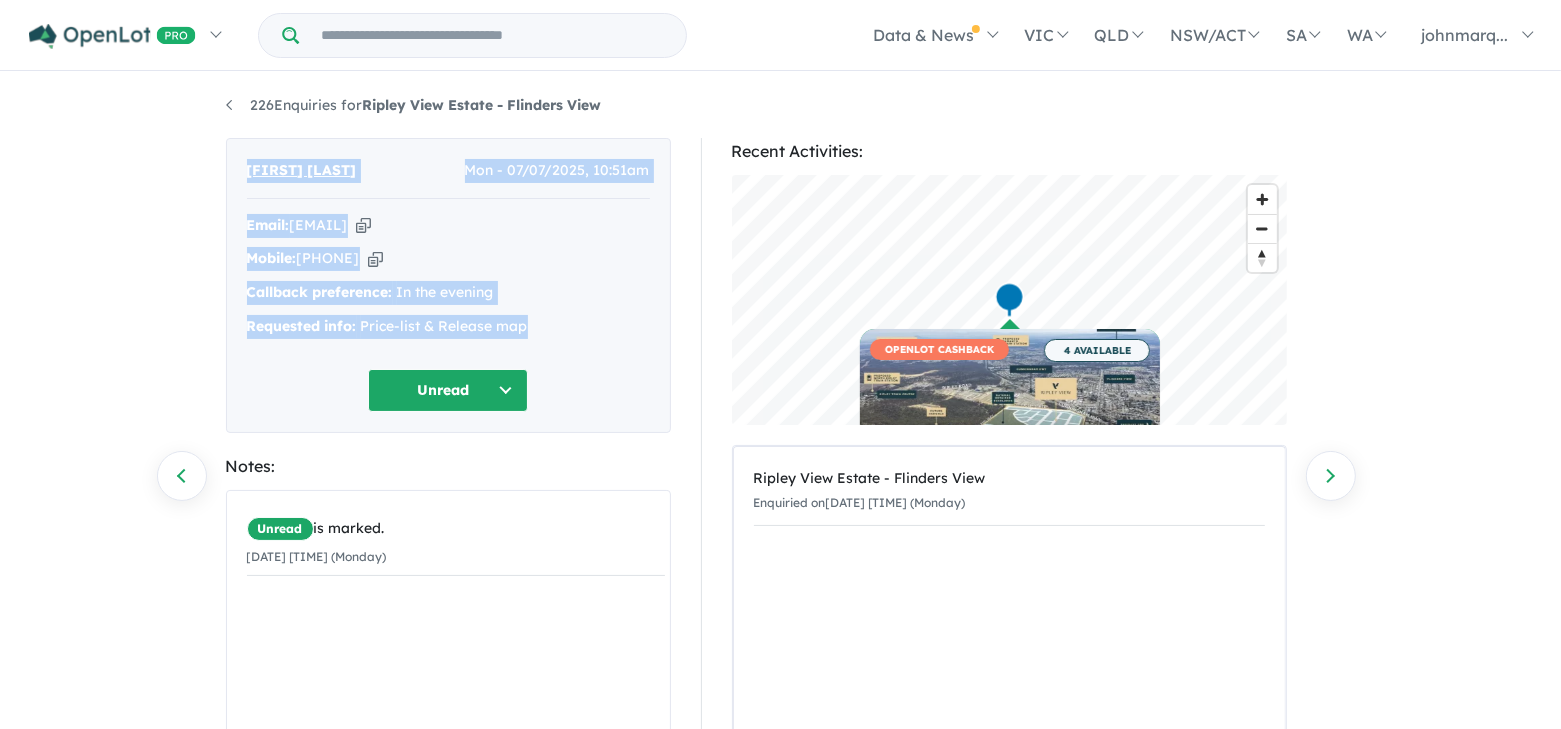drag, startPoint x: 243, startPoint y: 166, endPoint x: 545, endPoint y: 331, distance: 344.13516 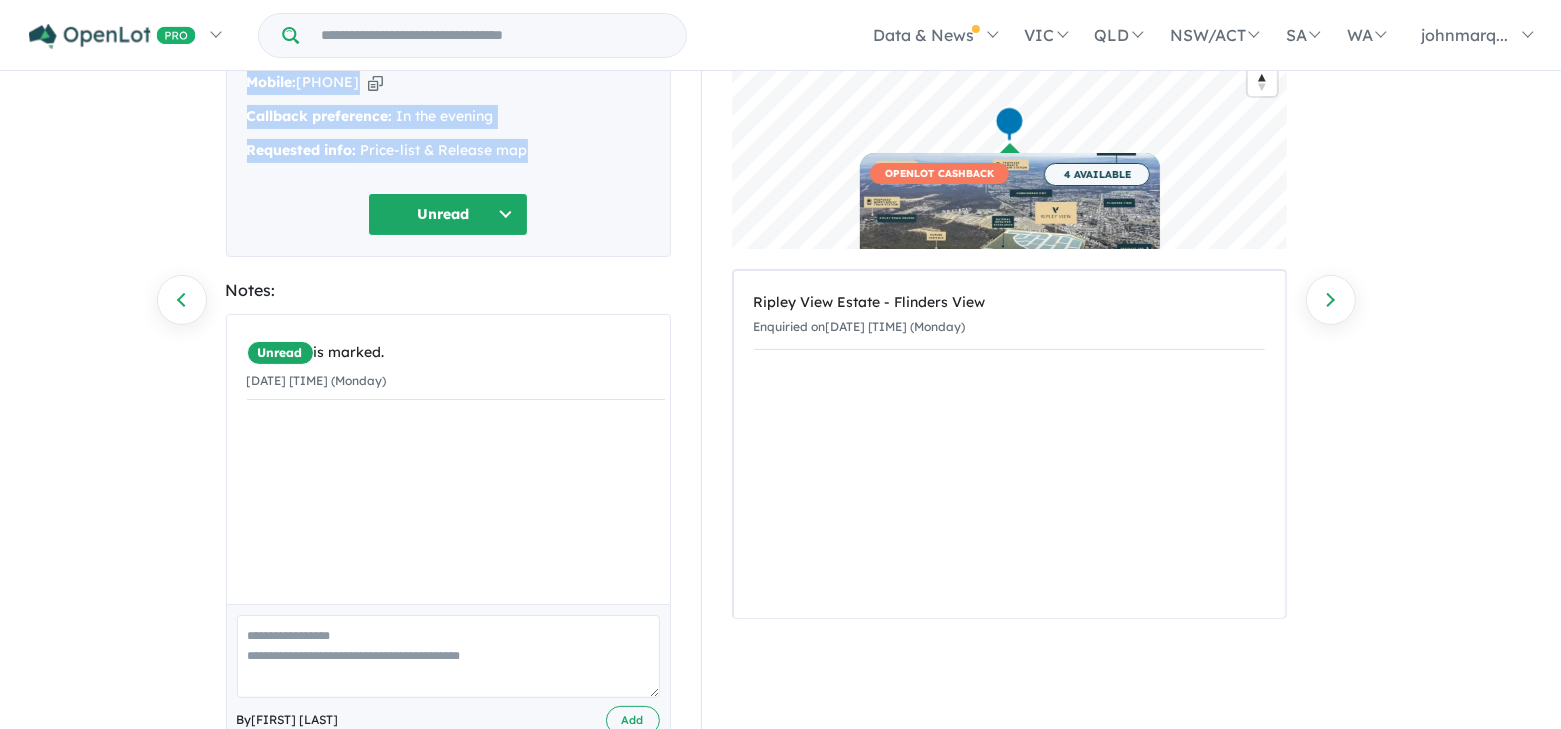 scroll, scrollTop: 229, scrollLeft: 0, axis: vertical 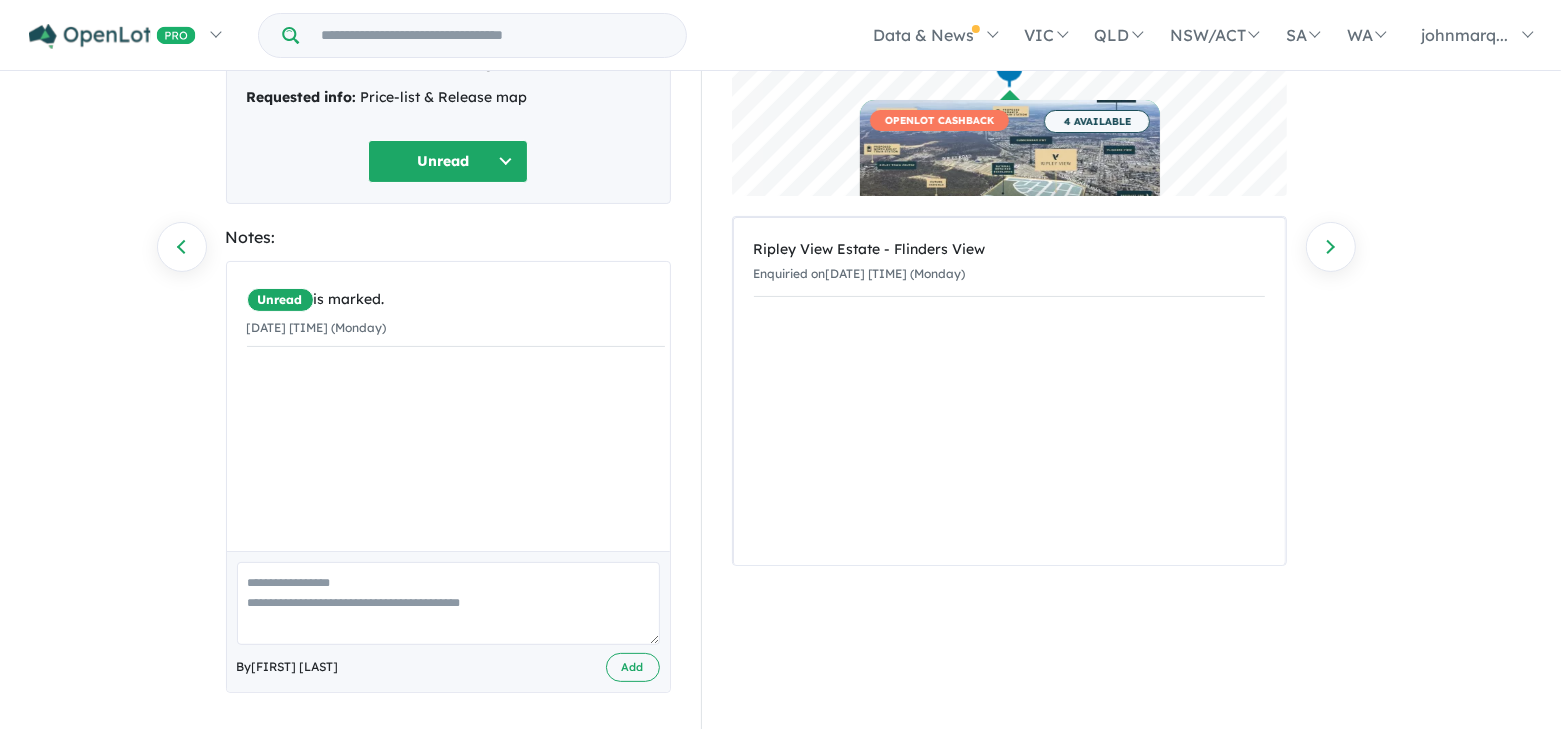 click on "Unread  is marked. 07/07/2025 10:51am (Monday)" at bounding box center [456, 414] 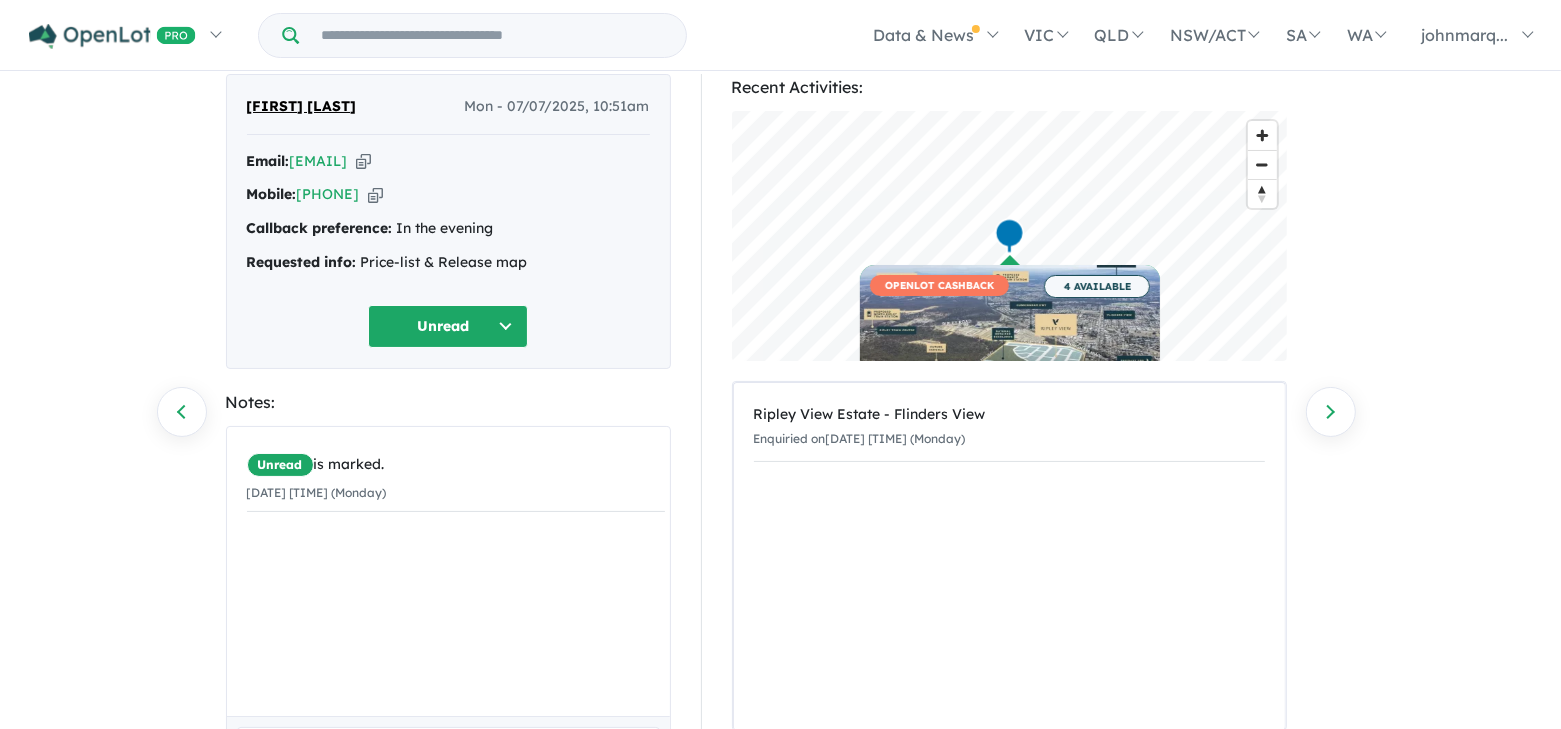 scroll, scrollTop: 0, scrollLeft: 0, axis: both 